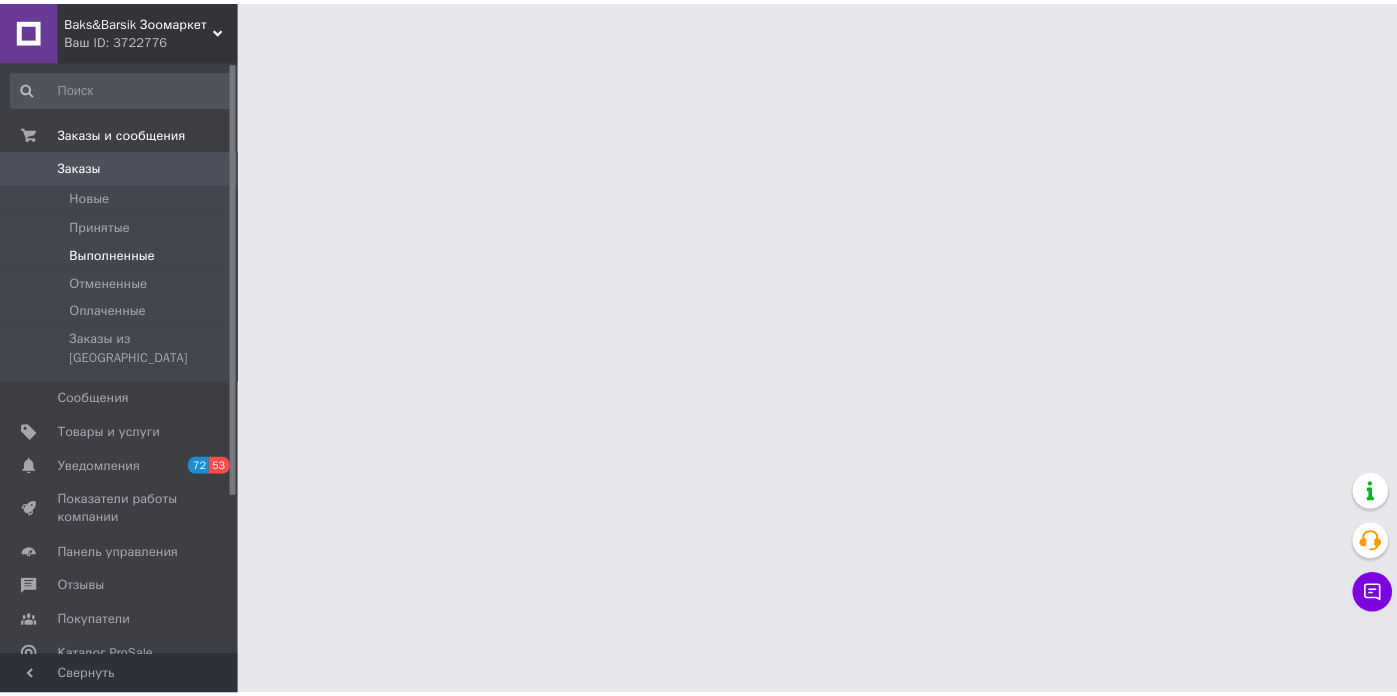 scroll, scrollTop: 0, scrollLeft: 0, axis: both 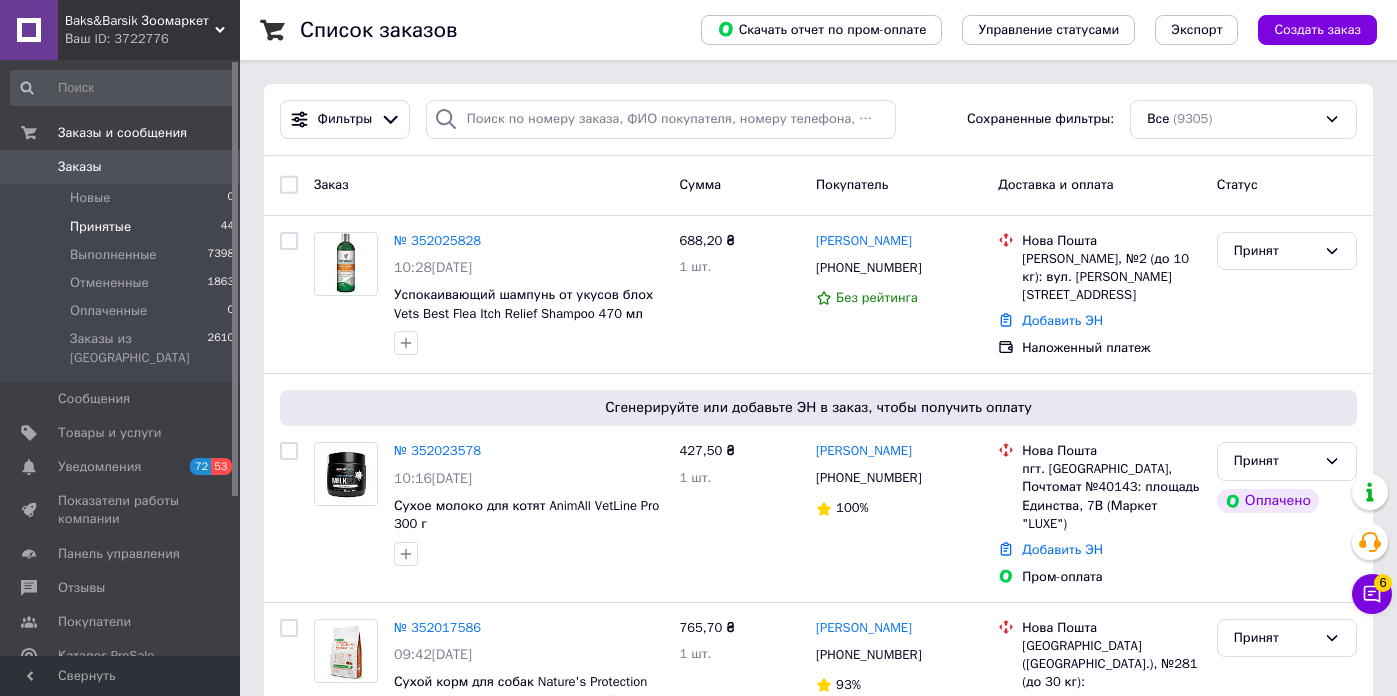 click on "Принятые" at bounding box center [100, 227] 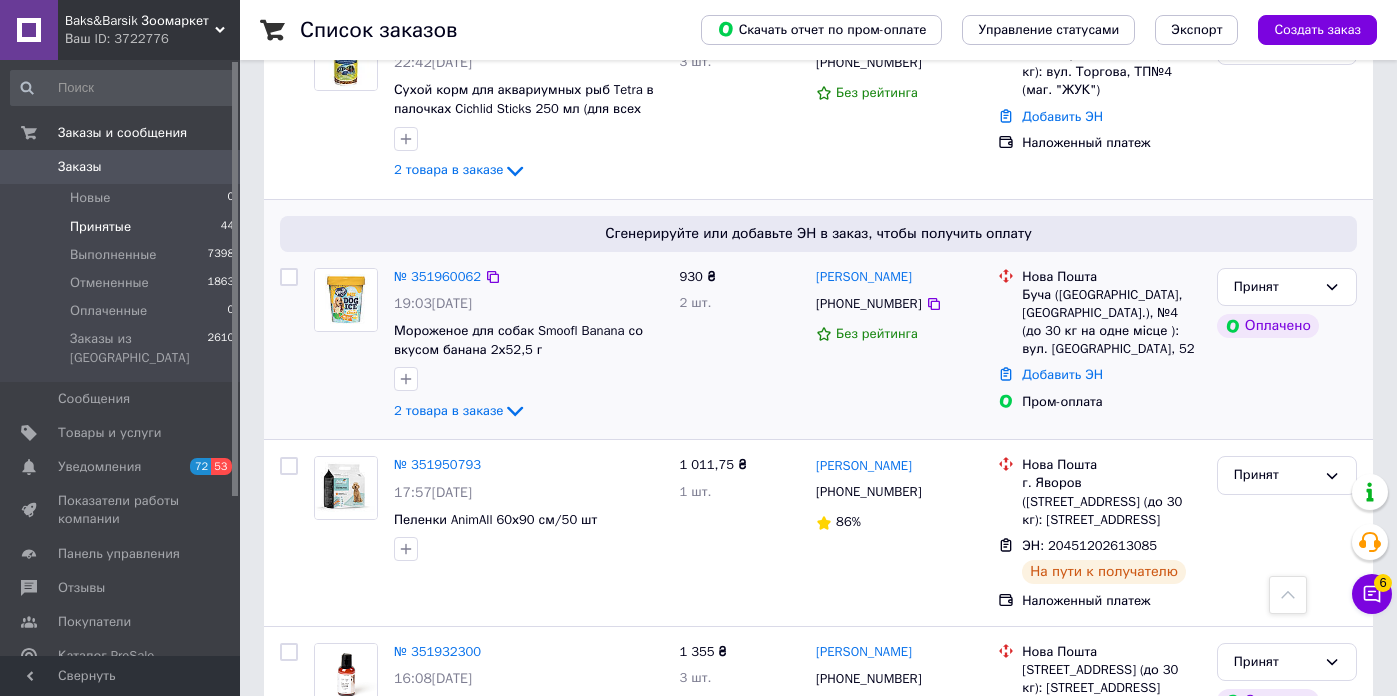 scroll, scrollTop: 1076, scrollLeft: 0, axis: vertical 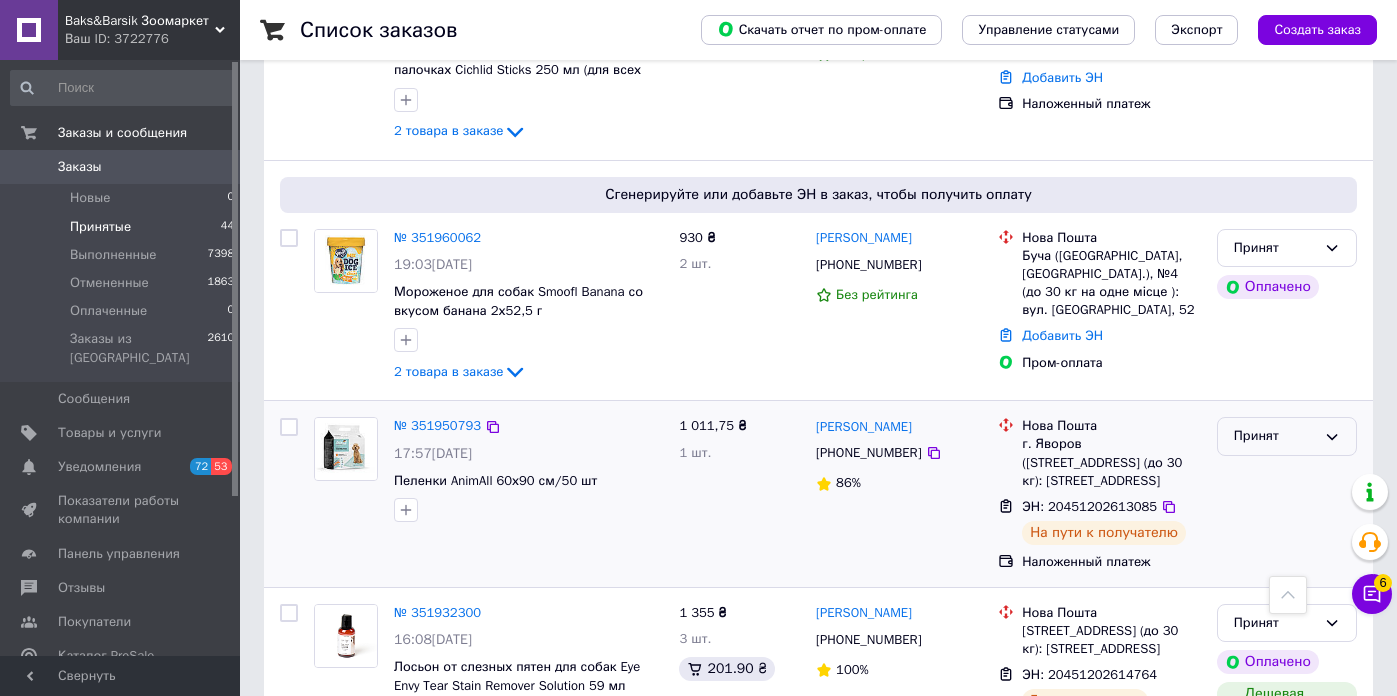 click on "Принят" at bounding box center (1275, 436) 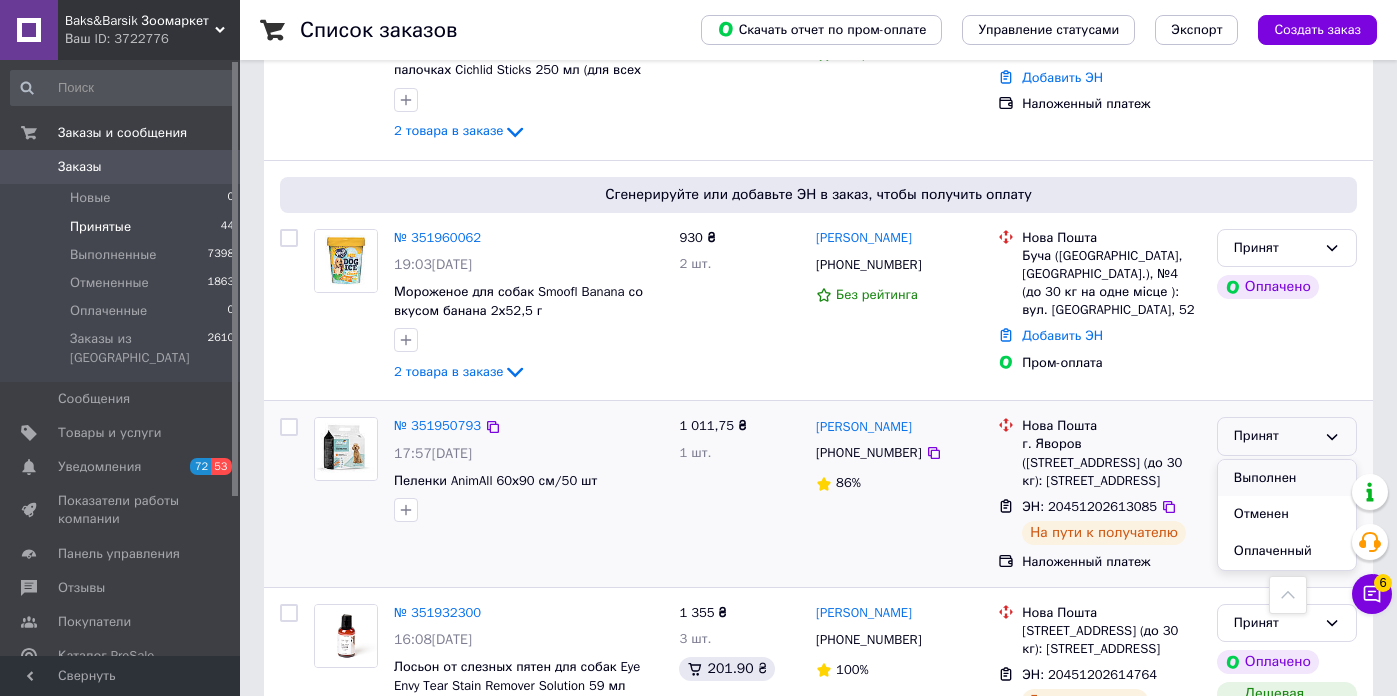 click on "Выполнен" at bounding box center [1287, 478] 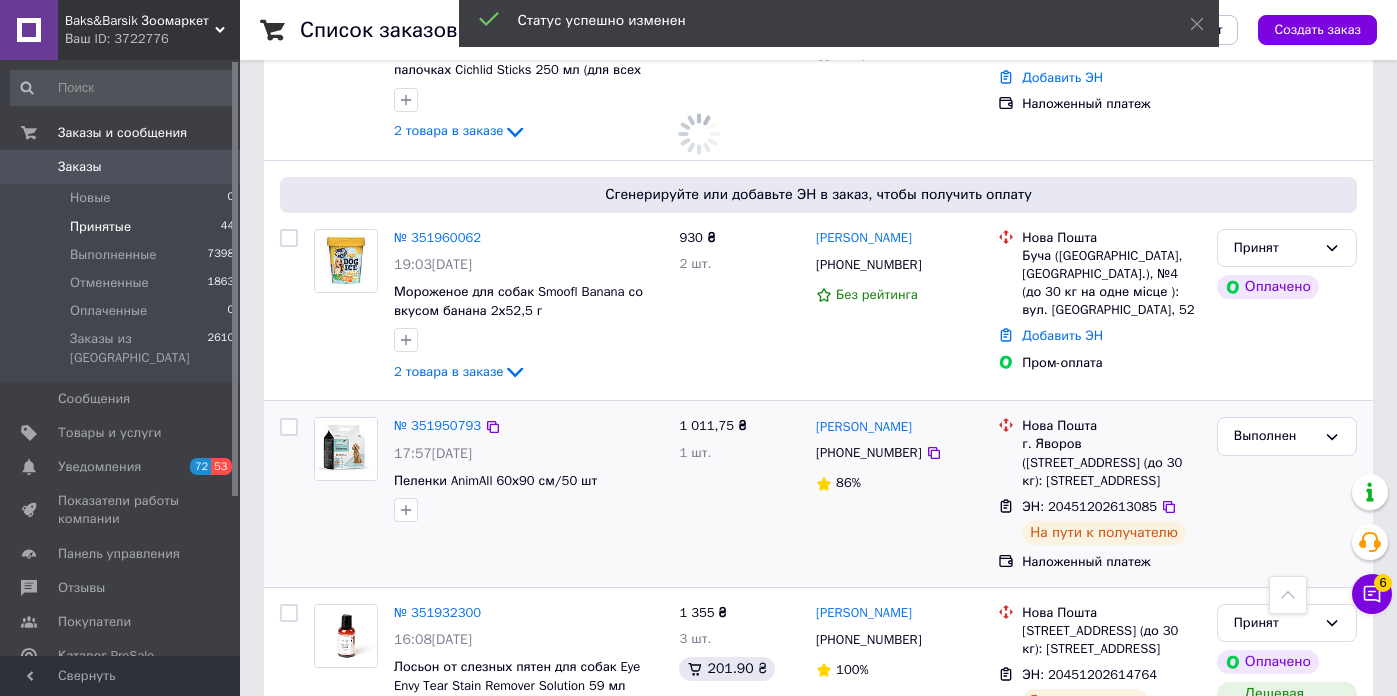 scroll, scrollTop: 1115, scrollLeft: 0, axis: vertical 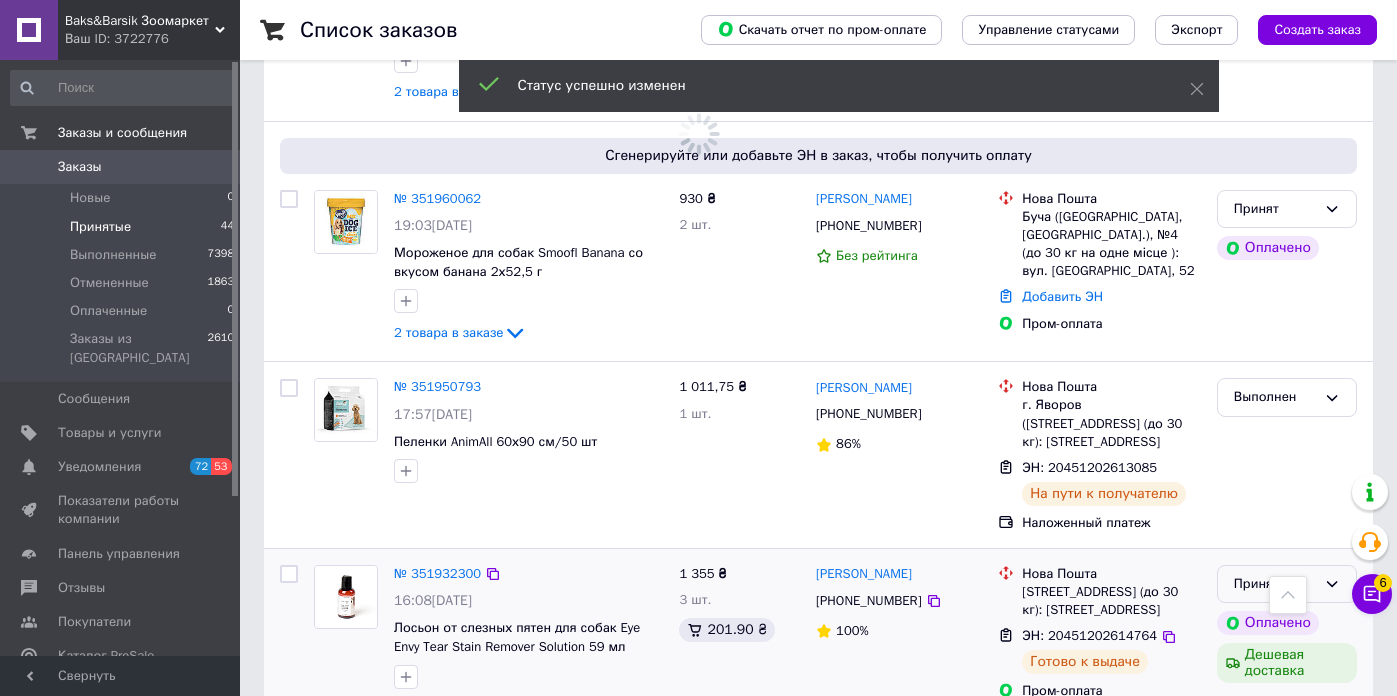 click on "Принят" at bounding box center (1275, 584) 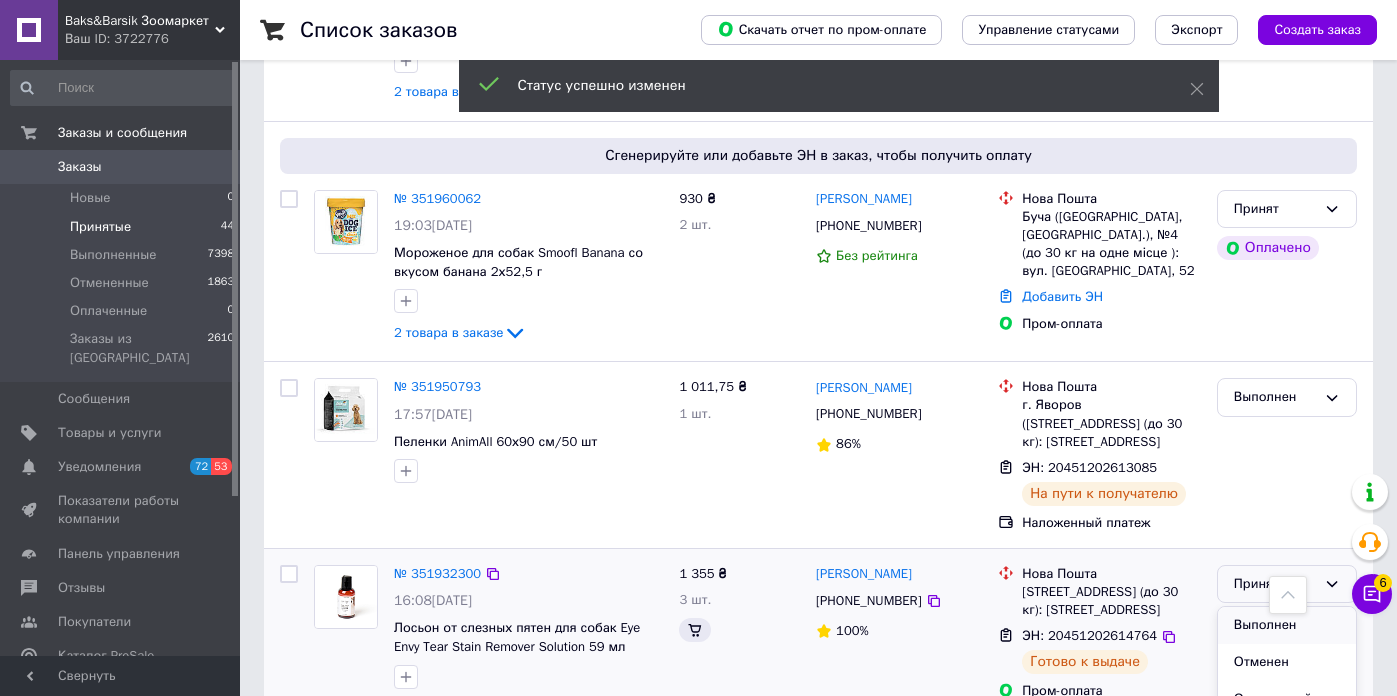 click on "Выполнен" at bounding box center (1287, 625) 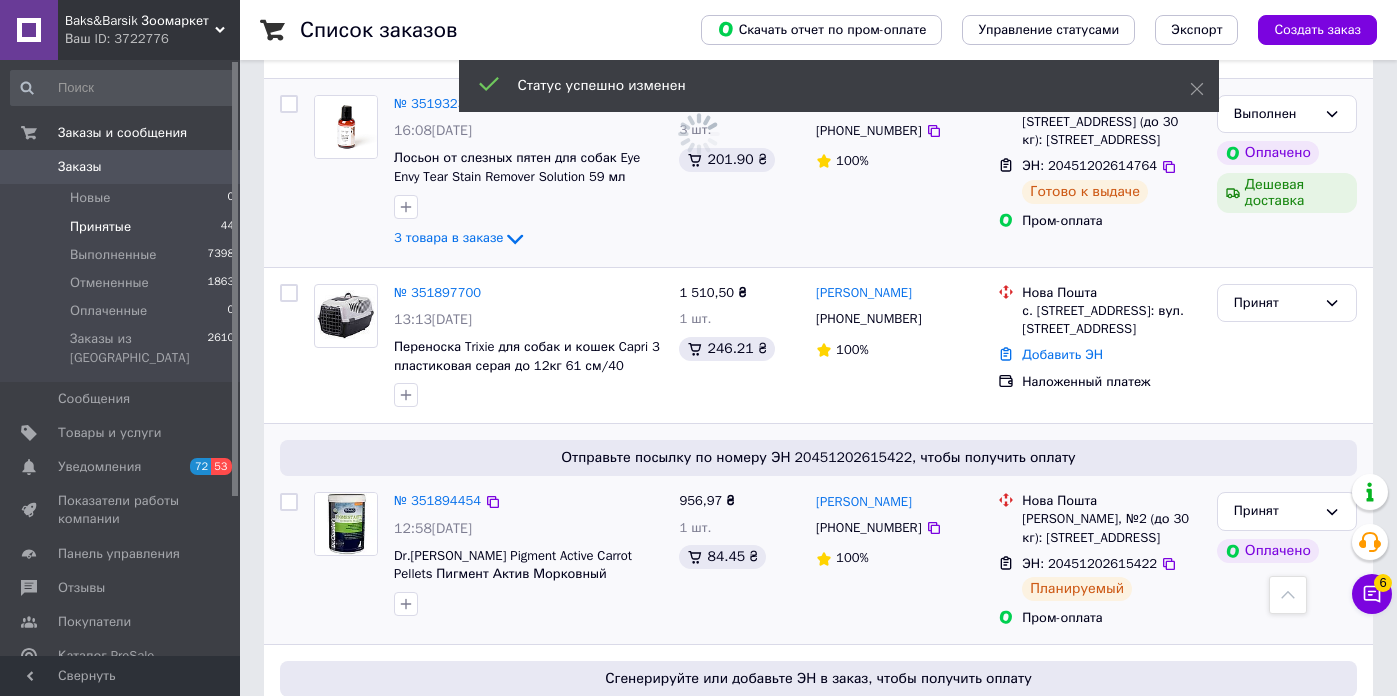 scroll, scrollTop: 1632, scrollLeft: 0, axis: vertical 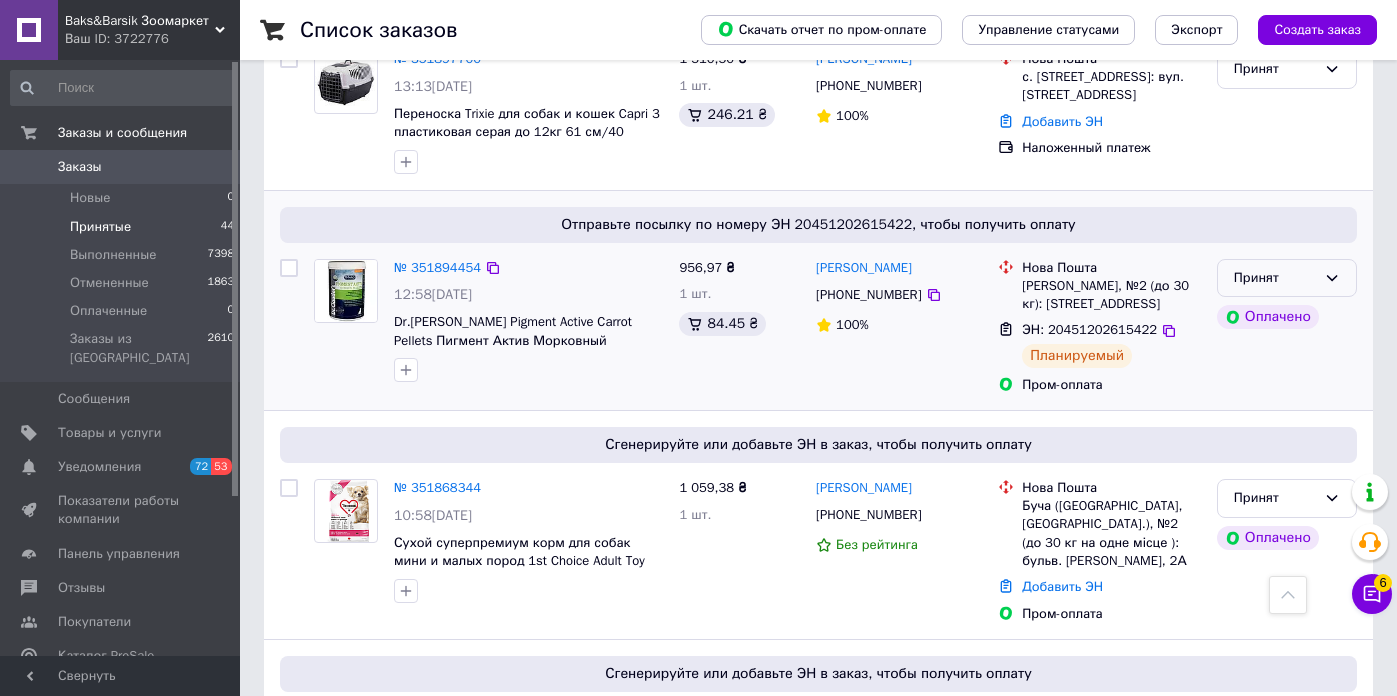 click on "Принят" at bounding box center [1275, 278] 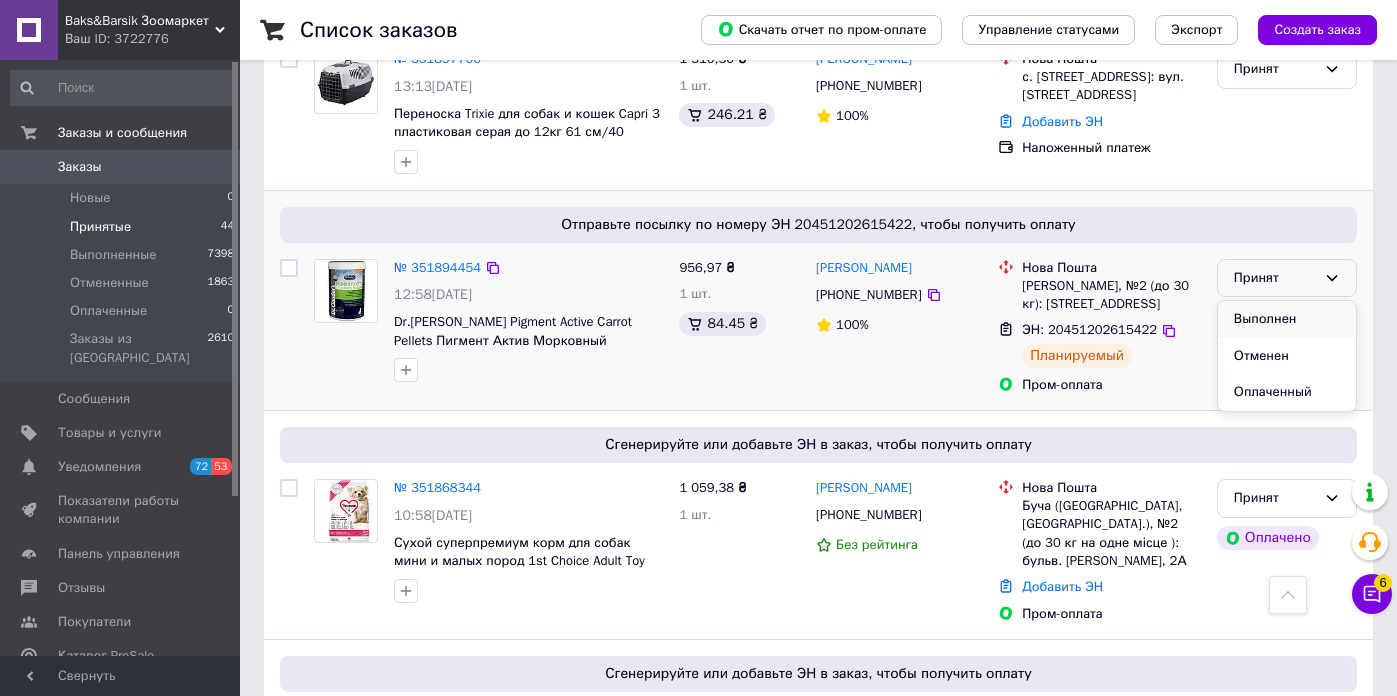 click on "Выполнен" at bounding box center (1287, 319) 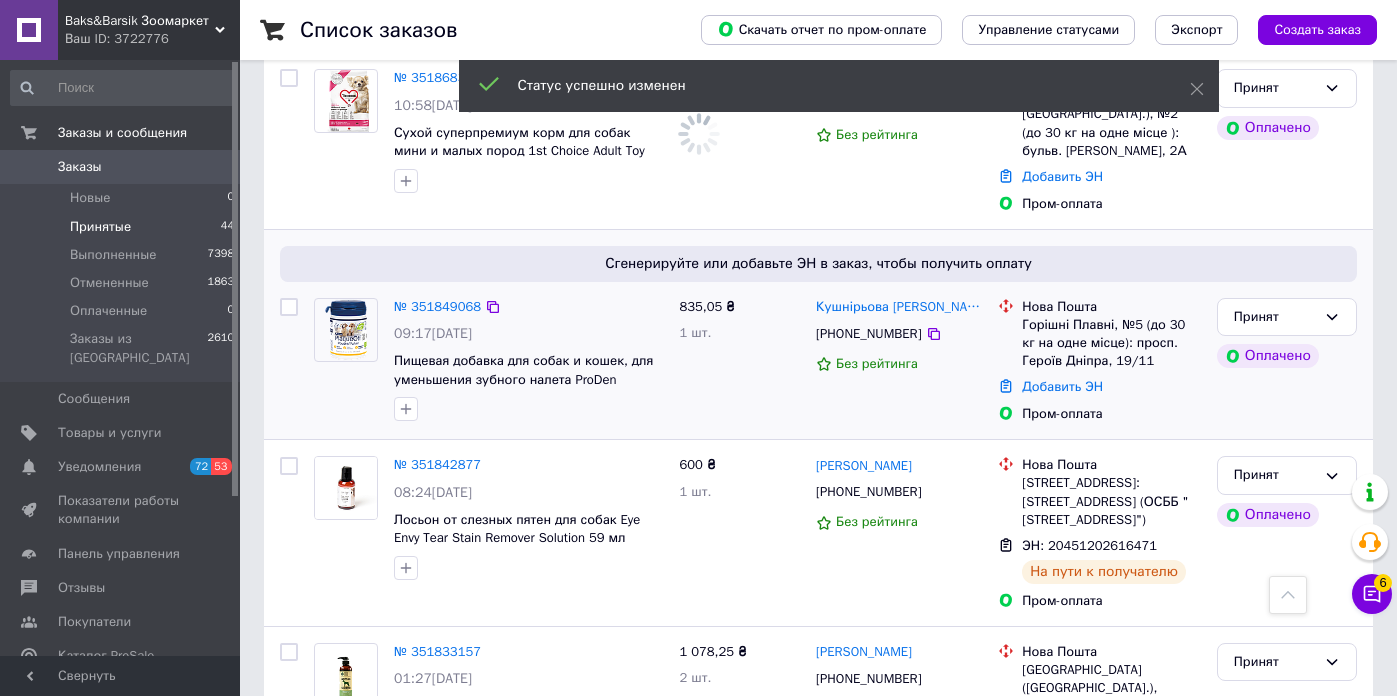scroll, scrollTop: 2078, scrollLeft: 0, axis: vertical 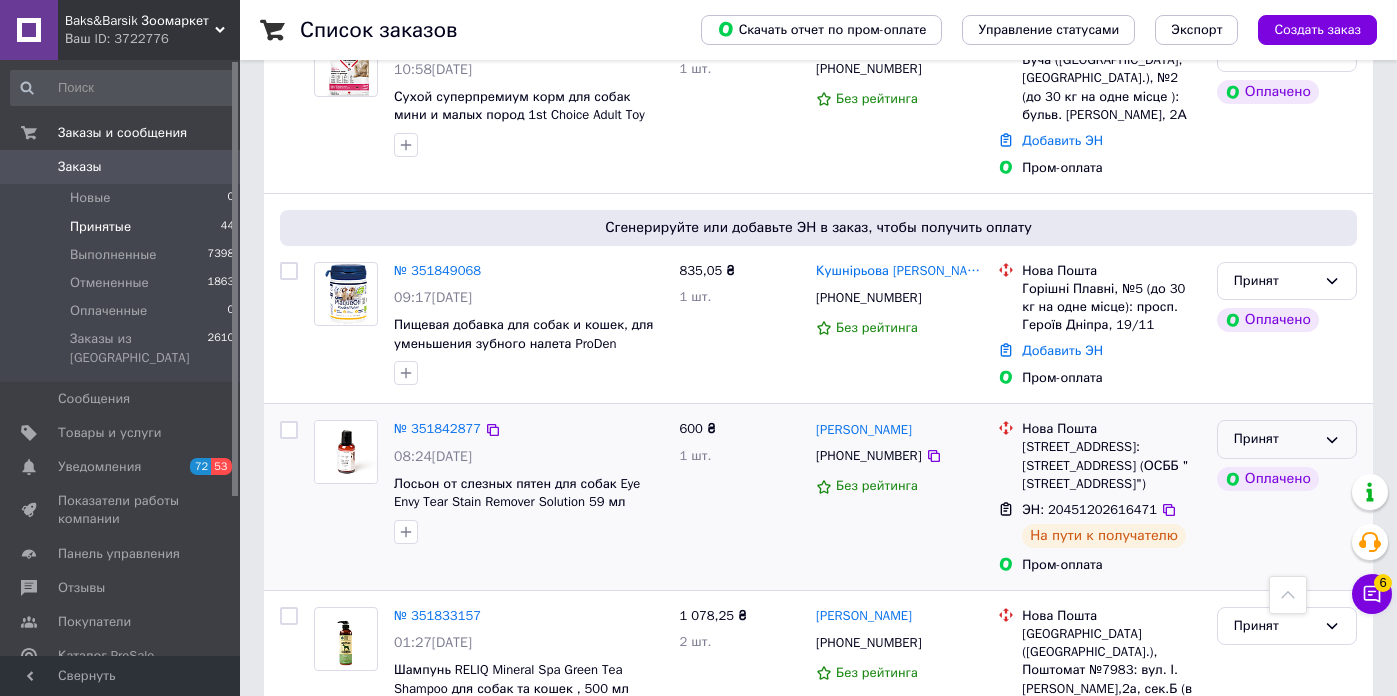 click on "Принят" at bounding box center (1275, 439) 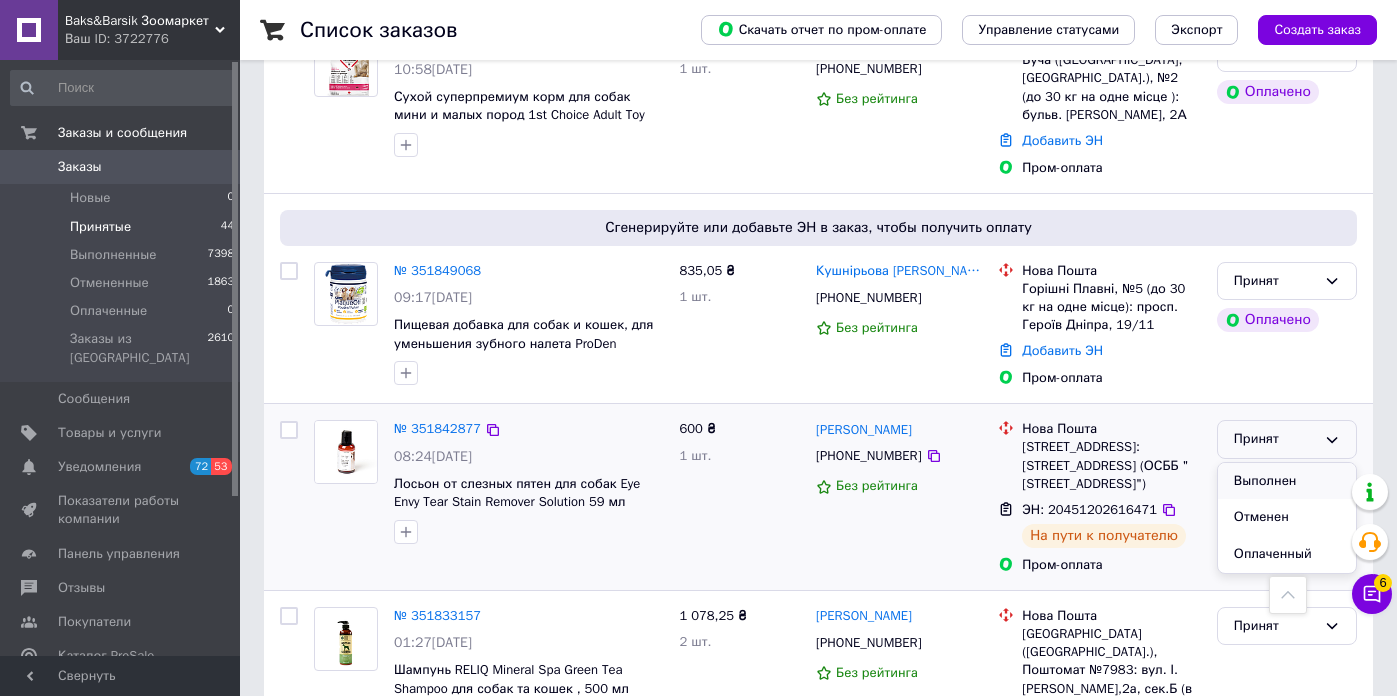 click on "Выполнен" at bounding box center (1287, 481) 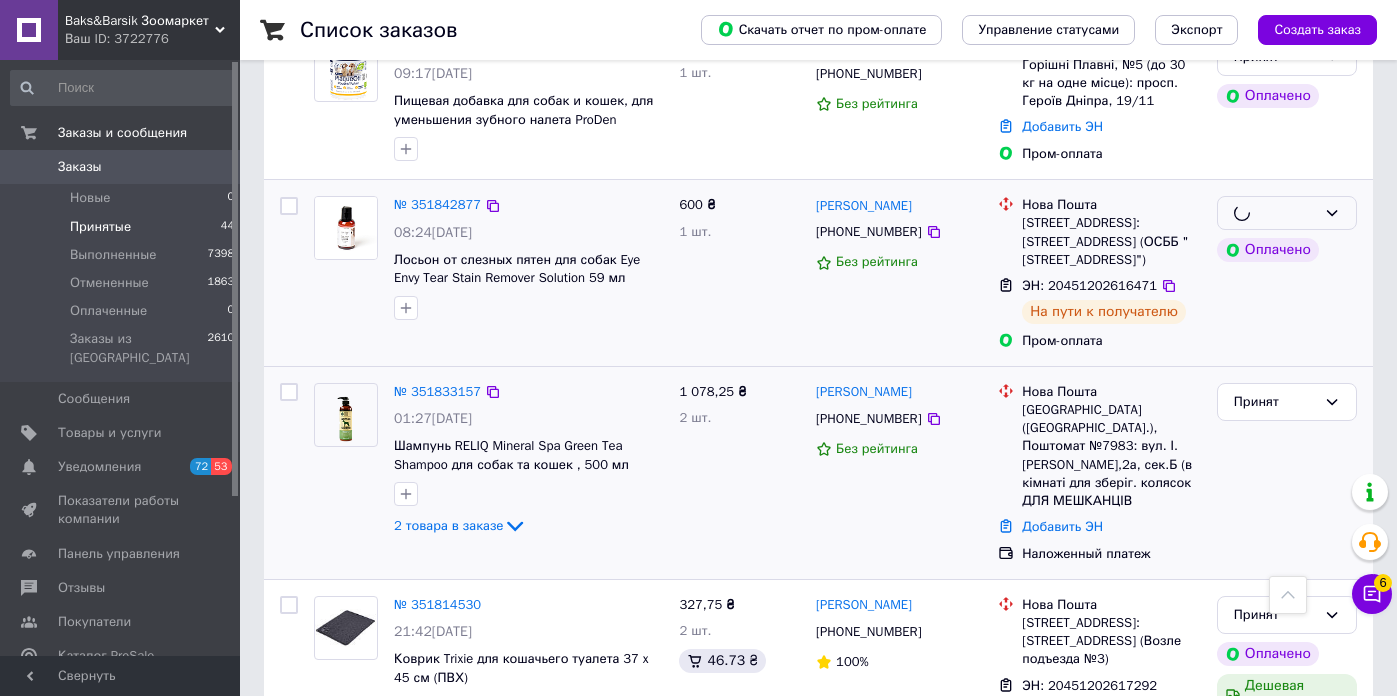scroll, scrollTop: 2530, scrollLeft: 0, axis: vertical 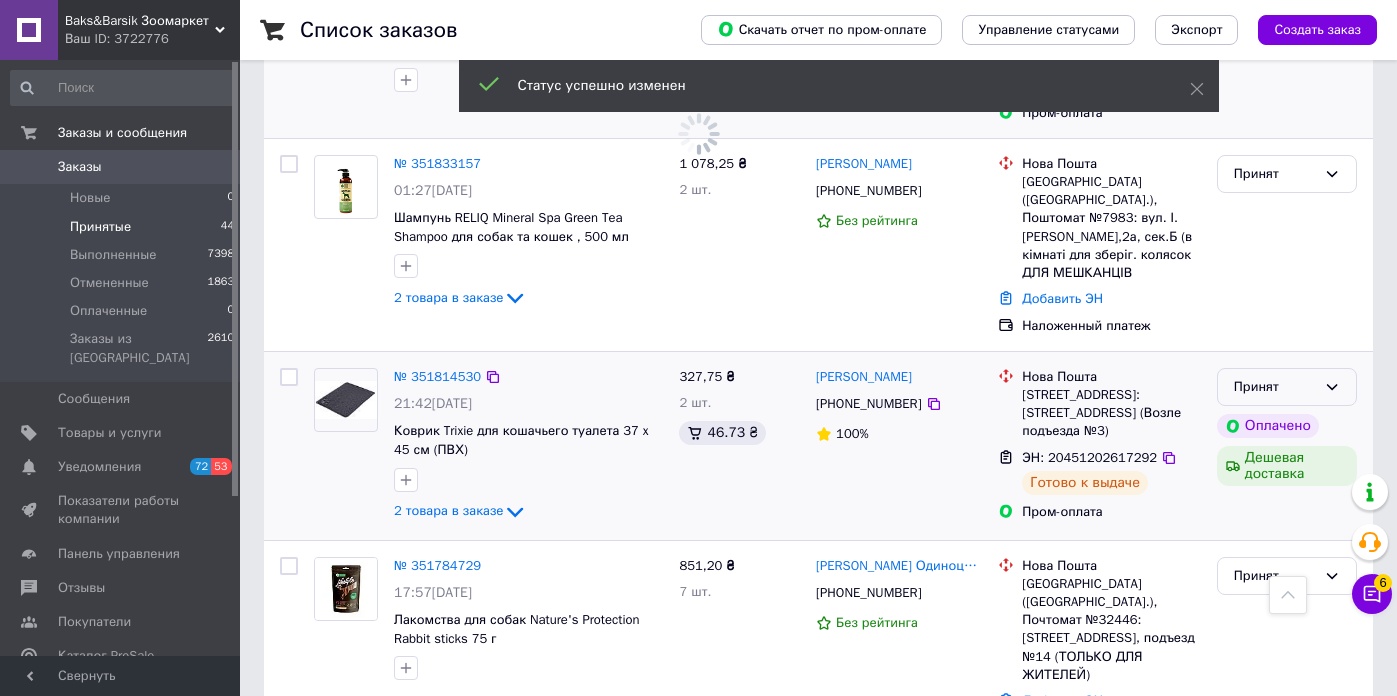click 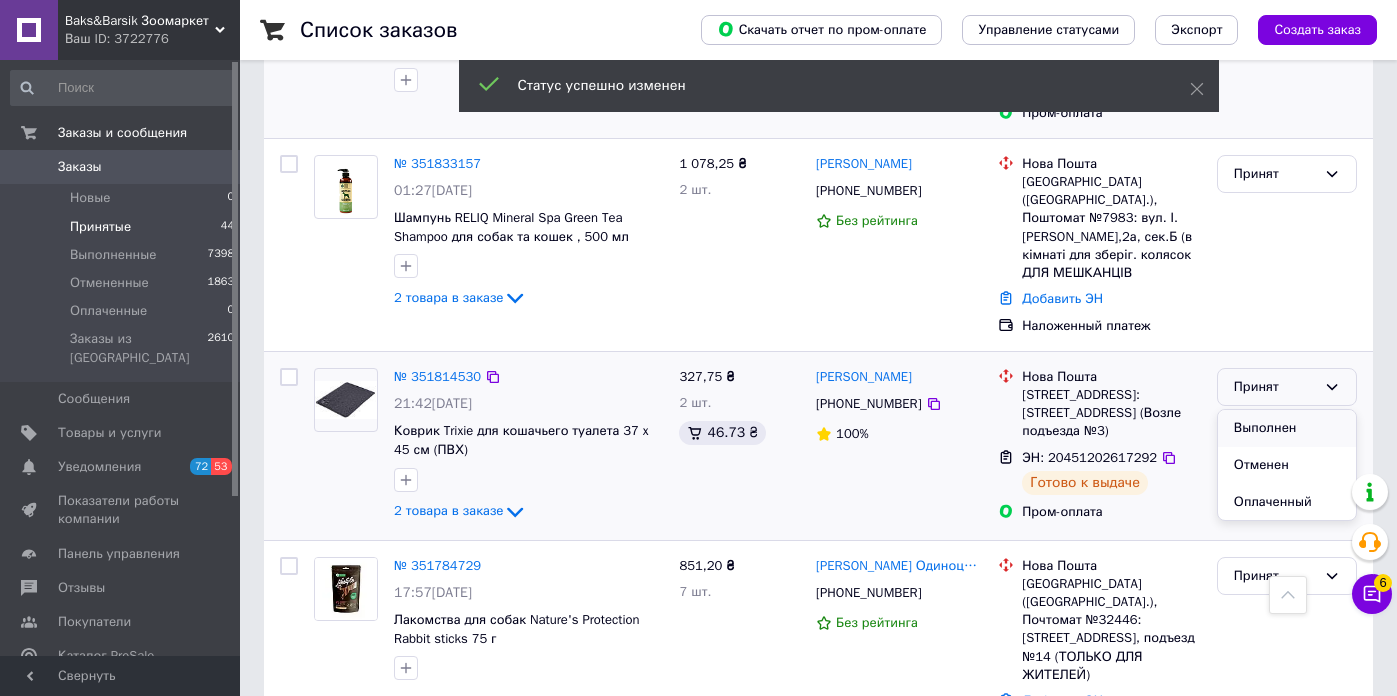 click on "Выполнен" at bounding box center [1287, 428] 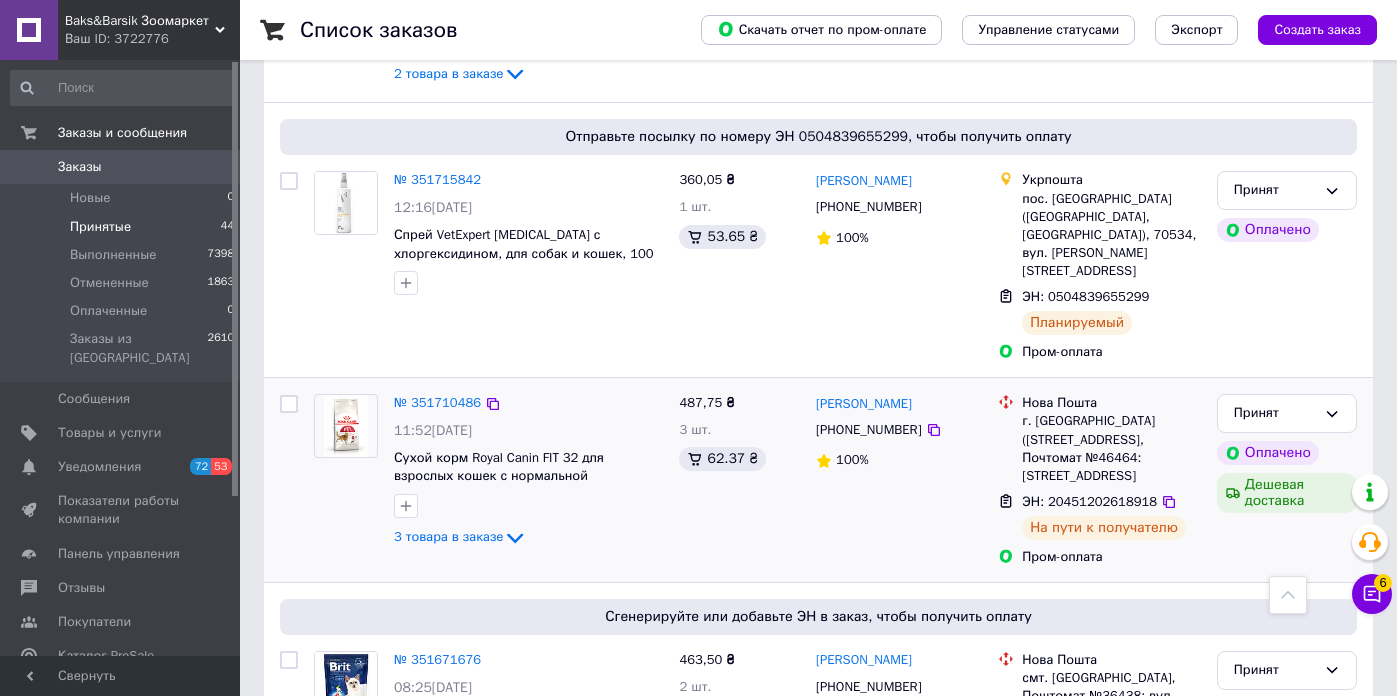 scroll, scrollTop: 3373, scrollLeft: 0, axis: vertical 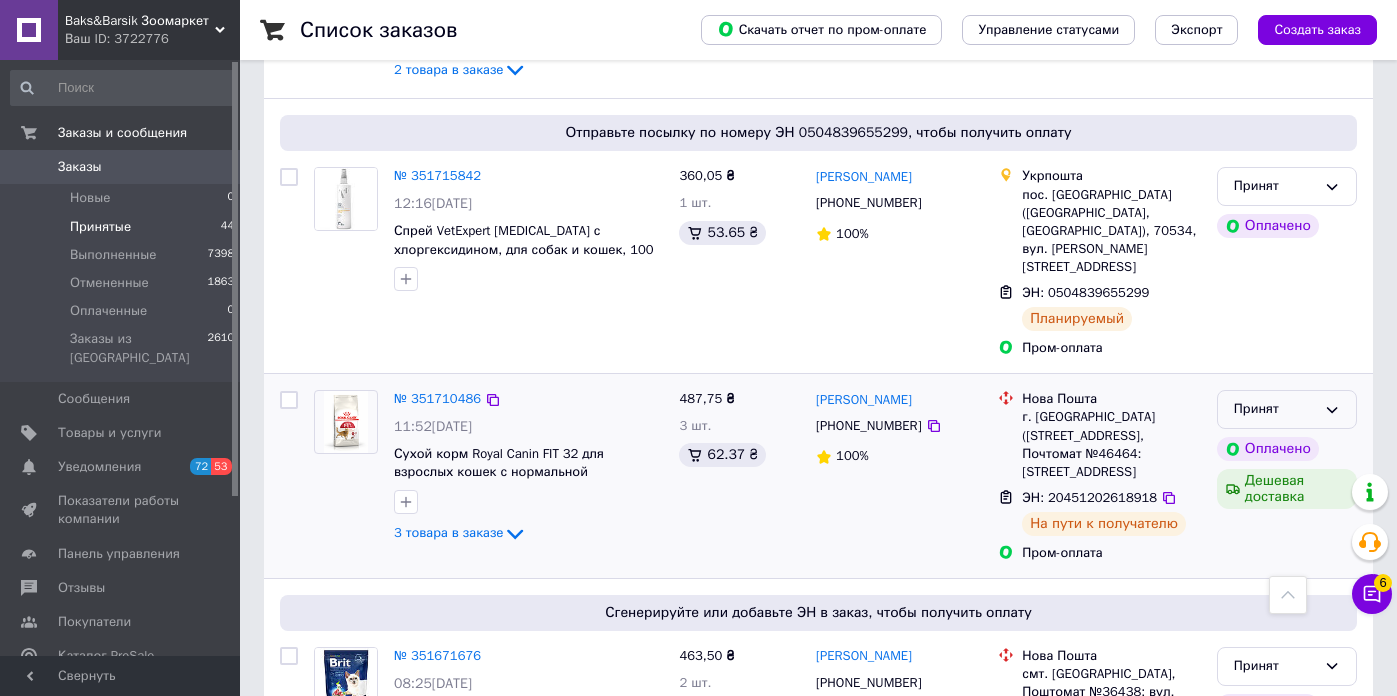 click on "Принят" at bounding box center (1275, 409) 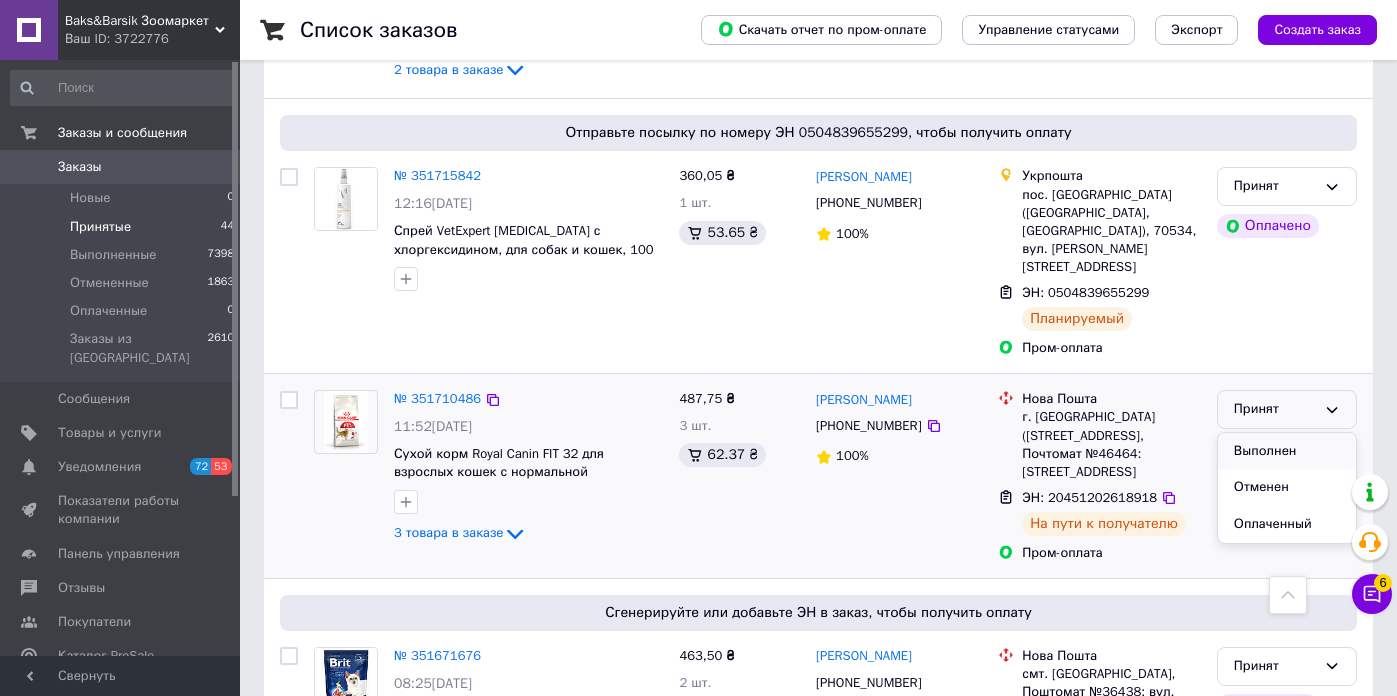 click on "Выполнен" at bounding box center [1287, 451] 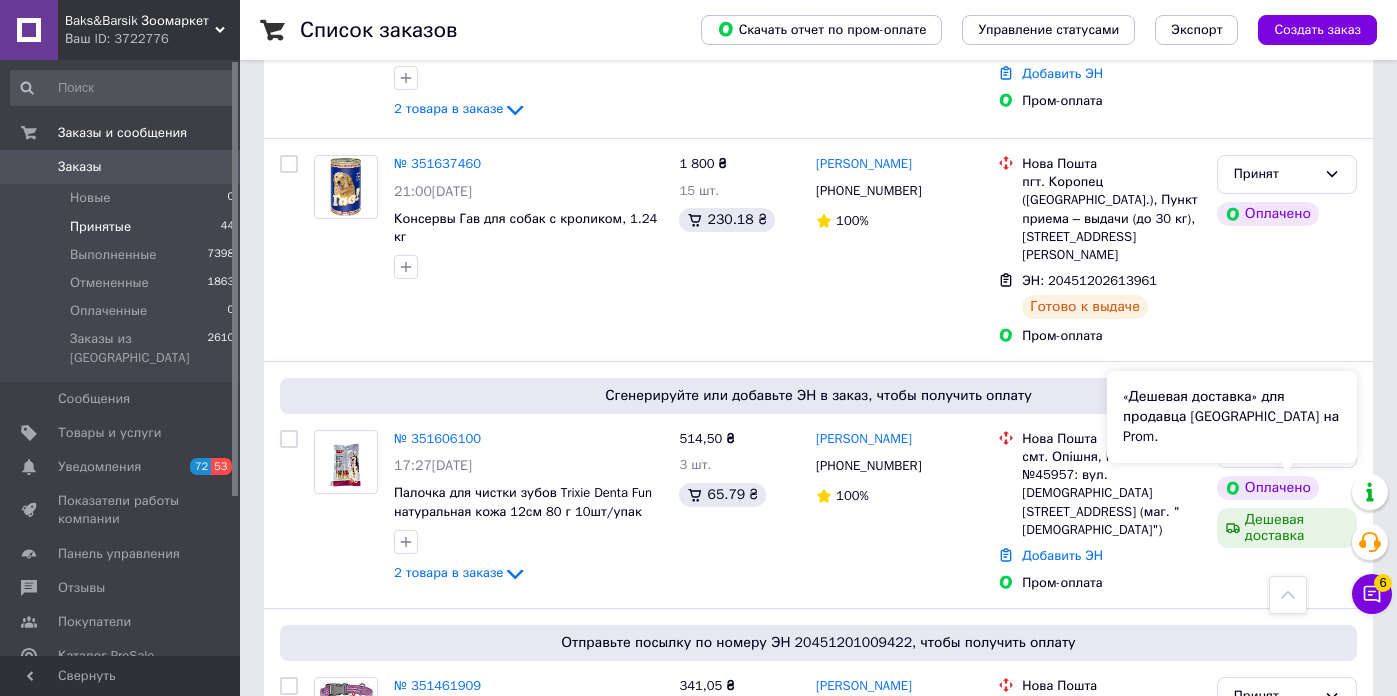 scroll, scrollTop: 3753, scrollLeft: 0, axis: vertical 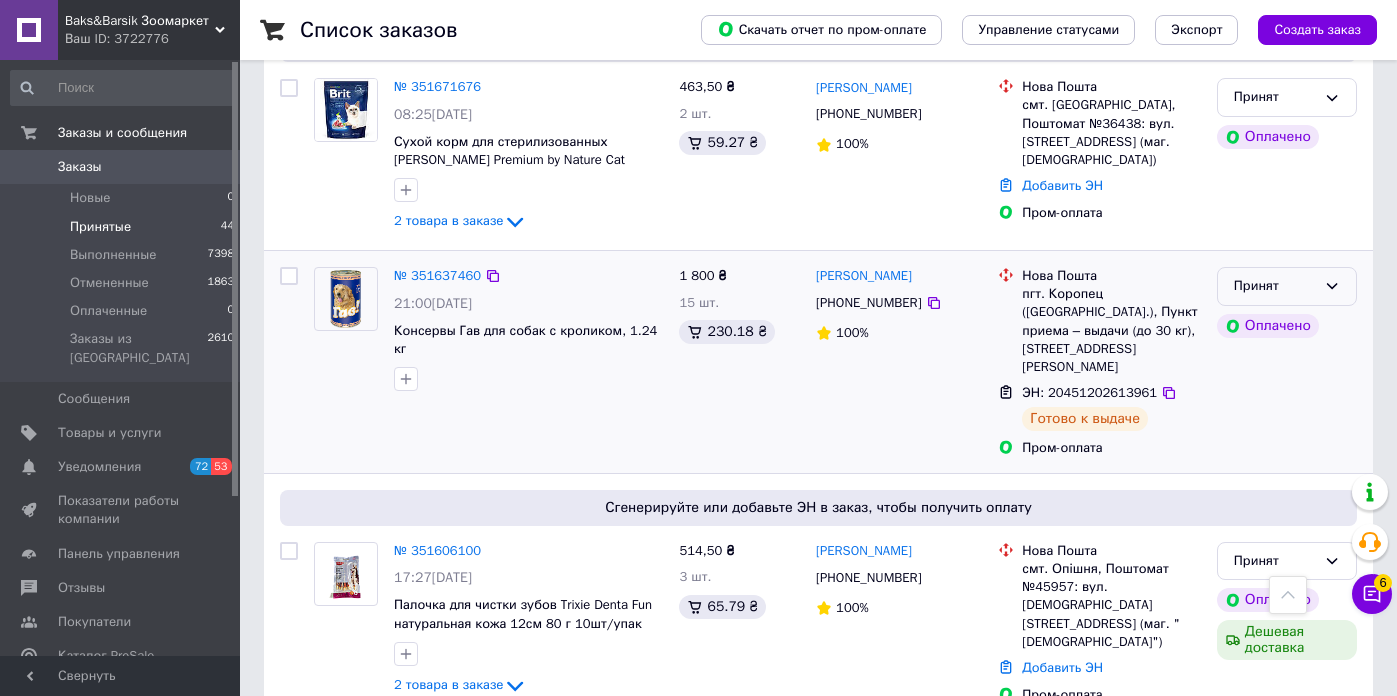 click on "Принят" at bounding box center (1275, 286) 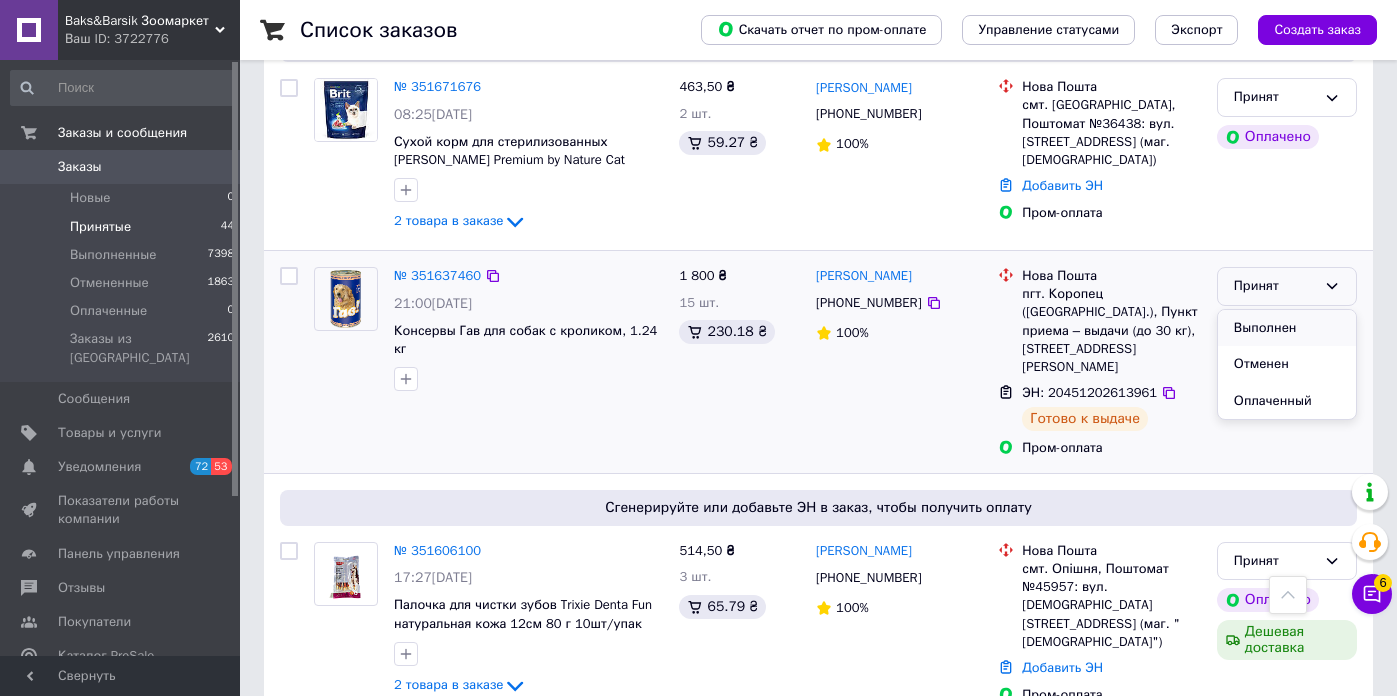 click on "Выполнен" at bounding box center [1287, 328] 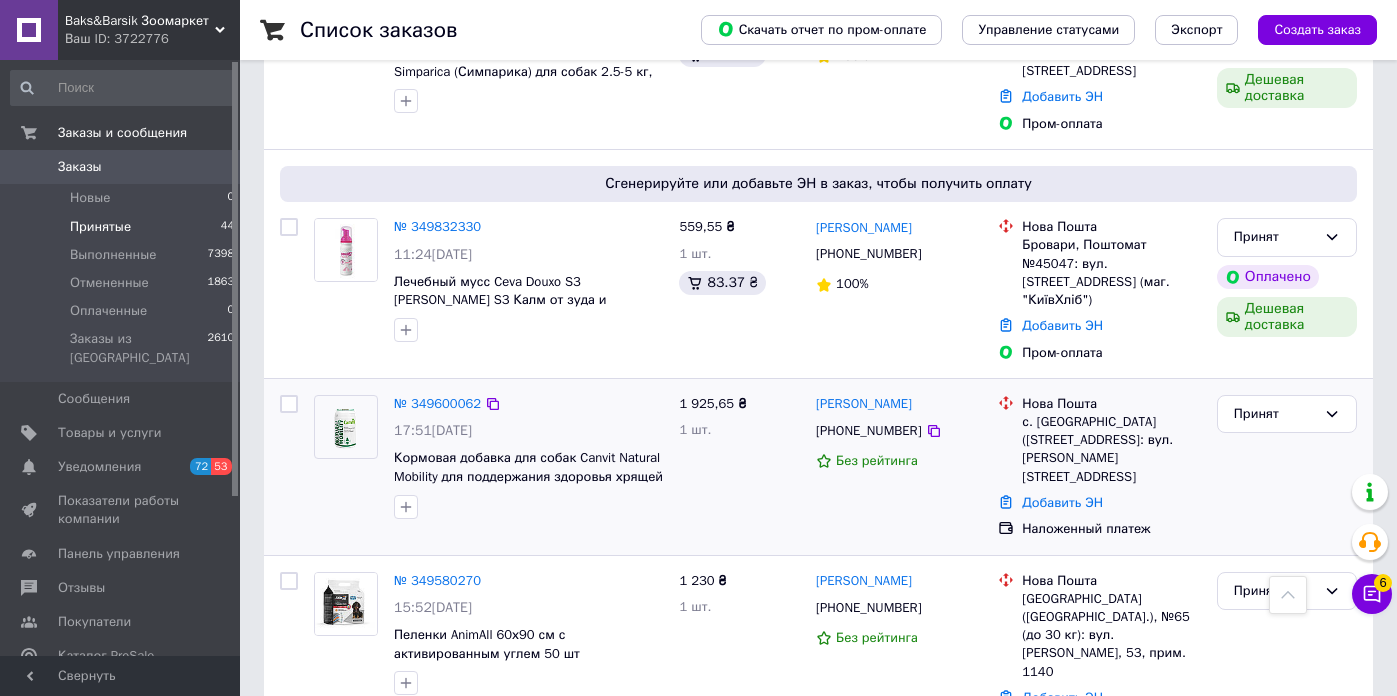 scroll, scrollTop: 6163, scrollLeft: 0, axis: vertical 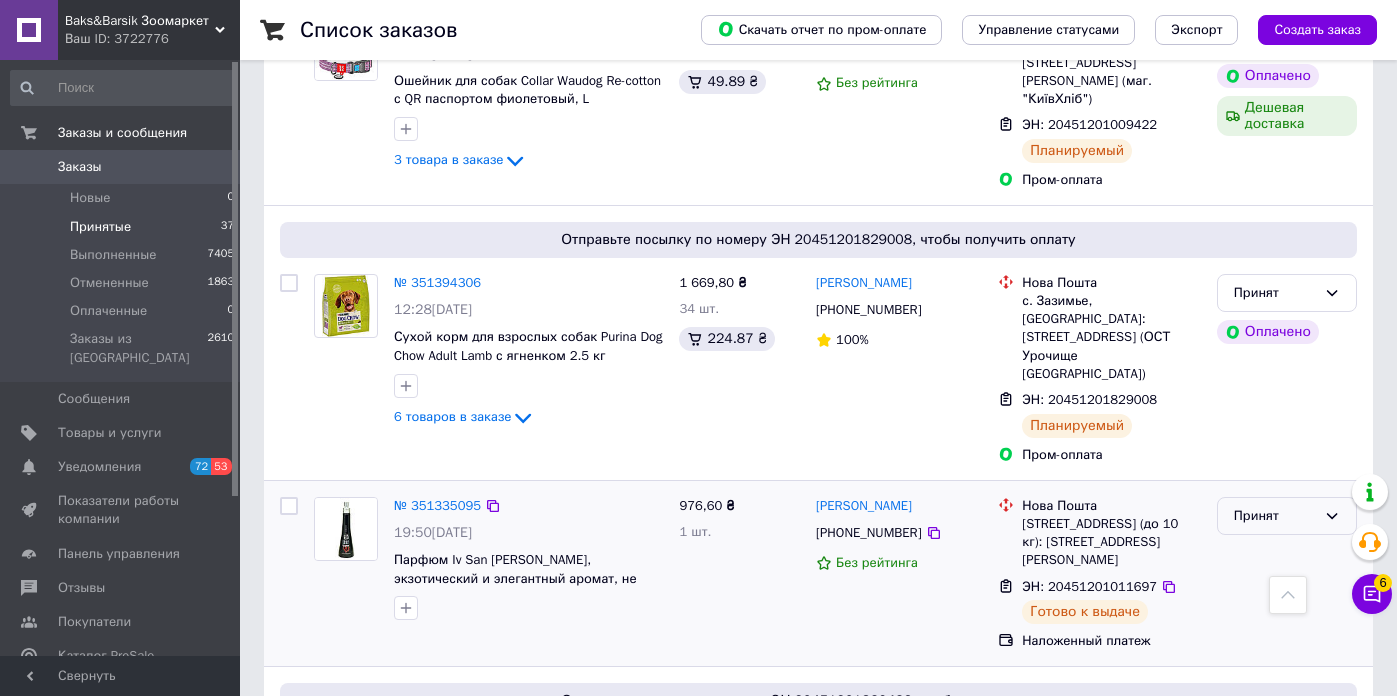 click on "Принят" at bounding box center (1275, 516) 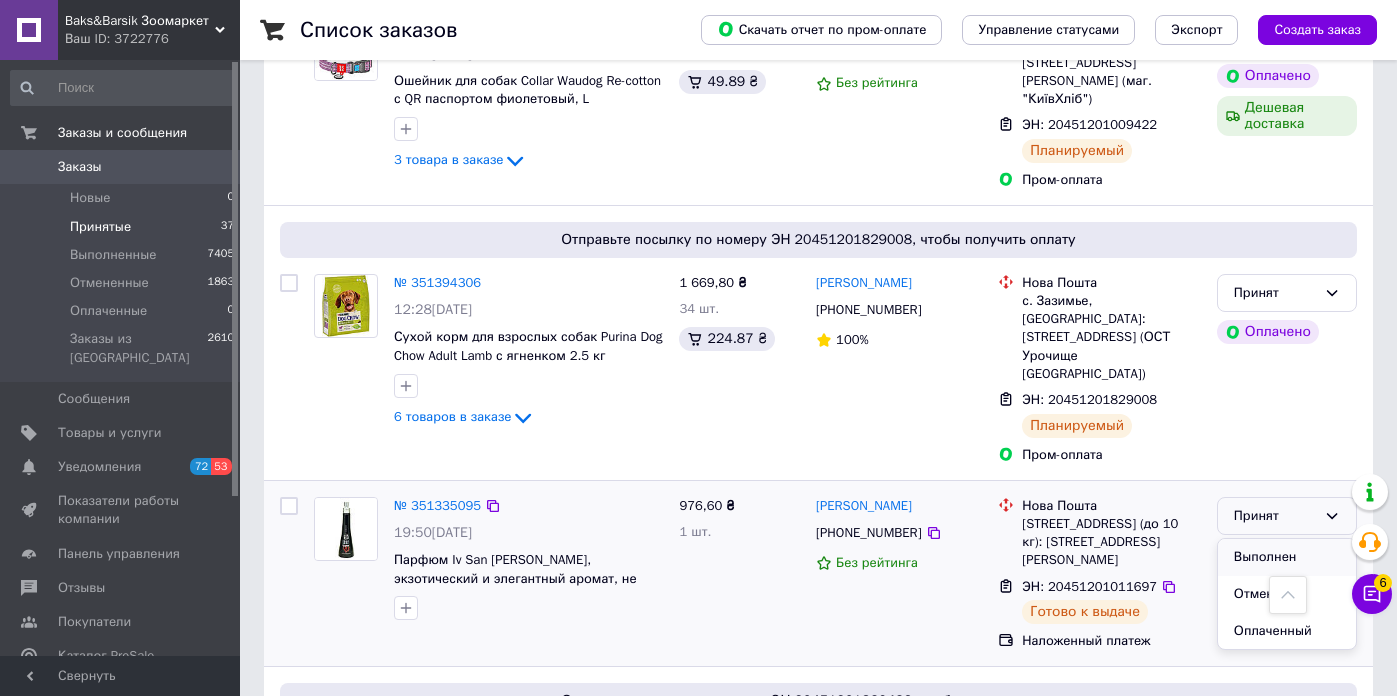 click on "Выполнен" at bounding box center (1287, 557) 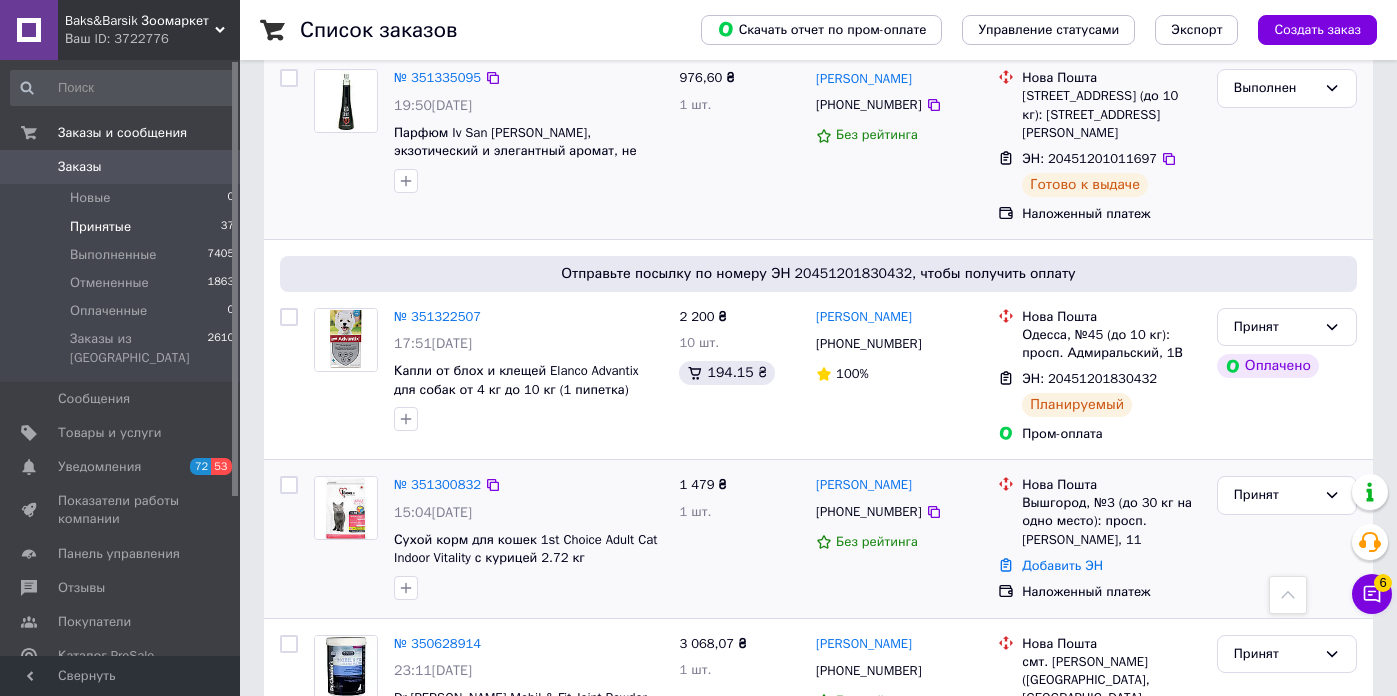 scroll, scrollTop: 3933, scrollLeft: 0, axis: vertical 